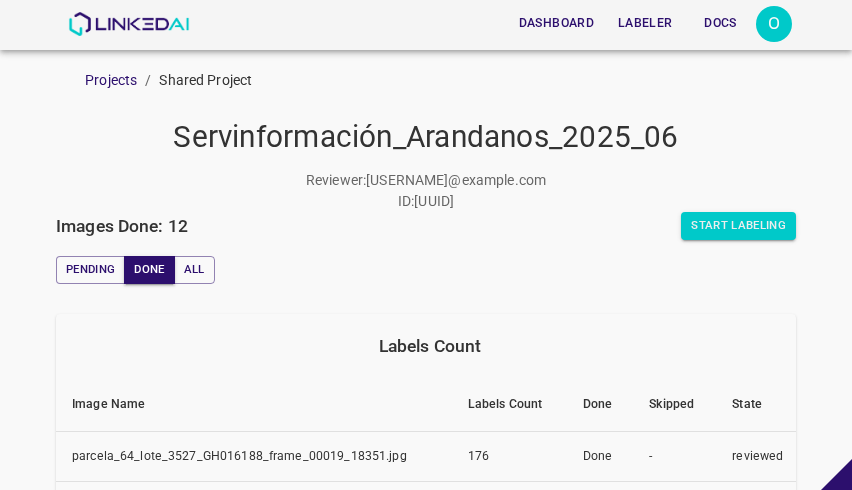 scroll, scrollTop: 0, scrollLeft: 0, axis: both 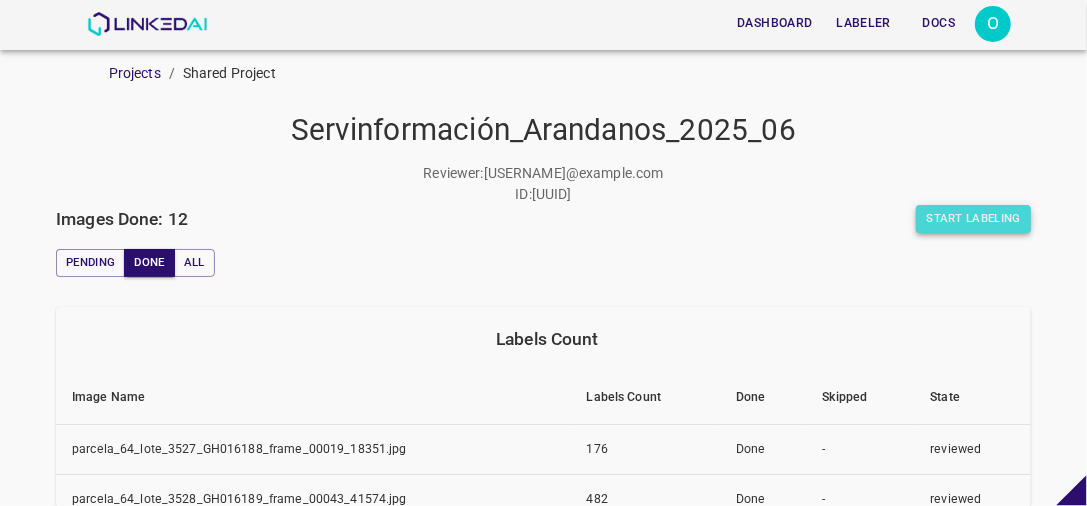 click on "Start Labeling" at bounding box center (973, 219) 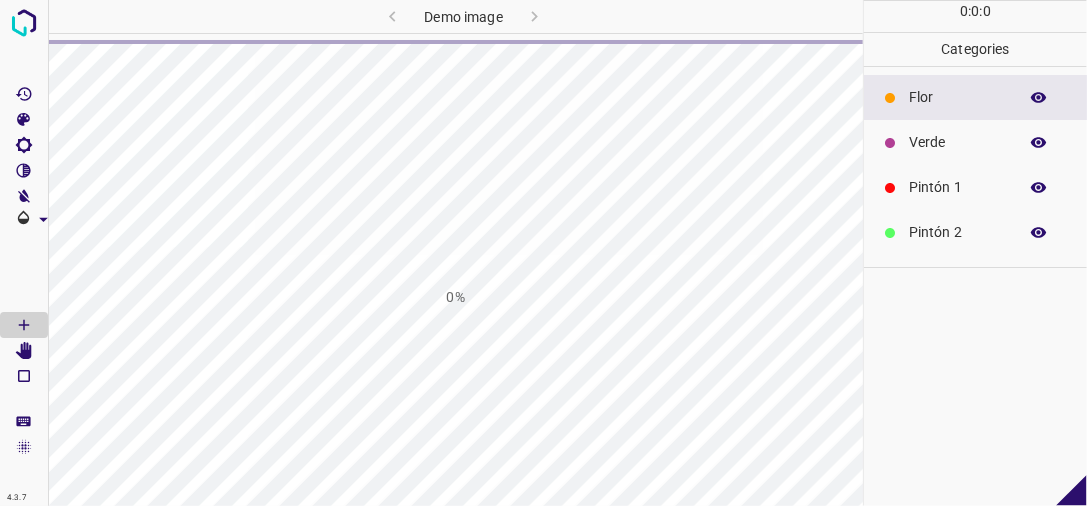 scroll, scrollTop: 0, scrollLeft: 0, axis: both 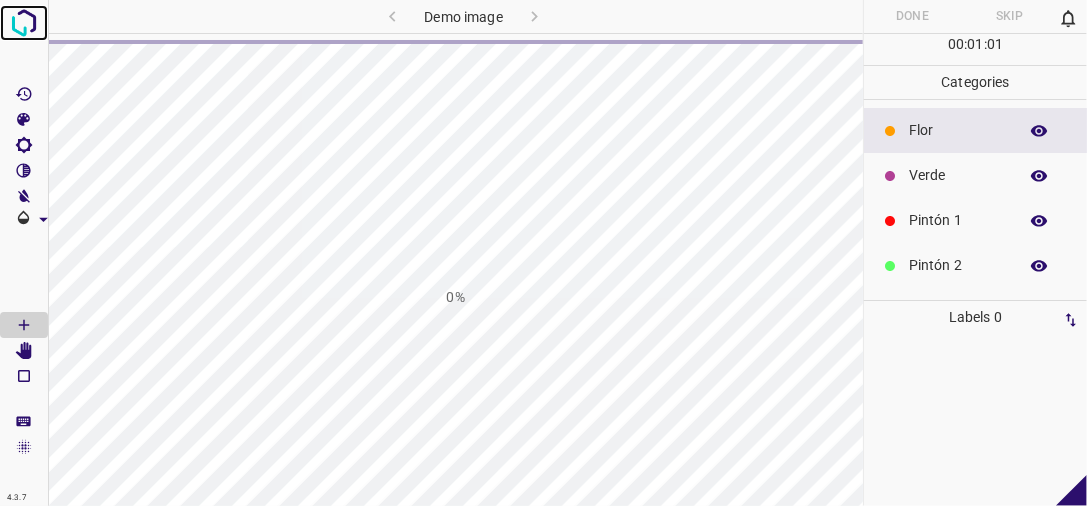 click at bounding box center [24, 23] 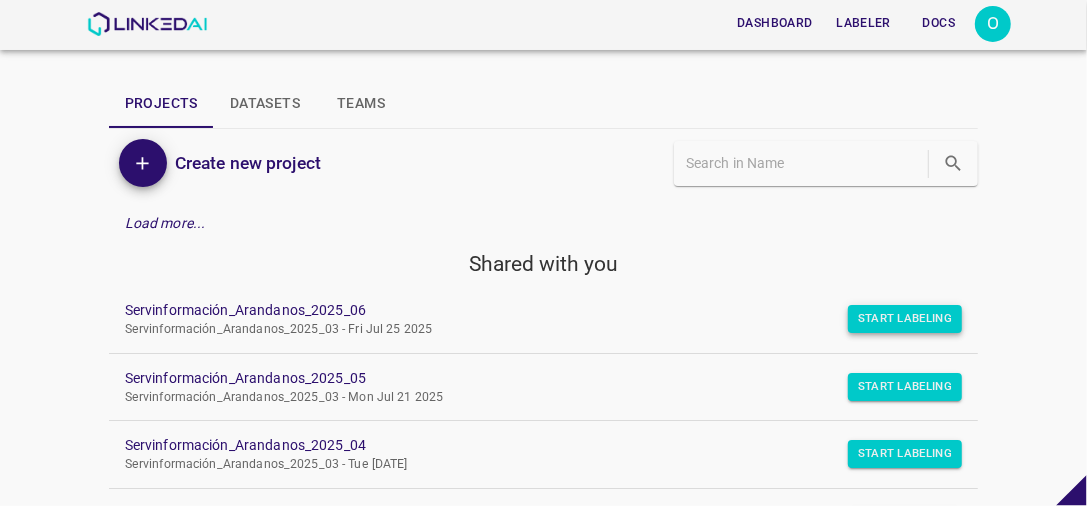 click on "Start Labeling" at bounding box center [905, 319] 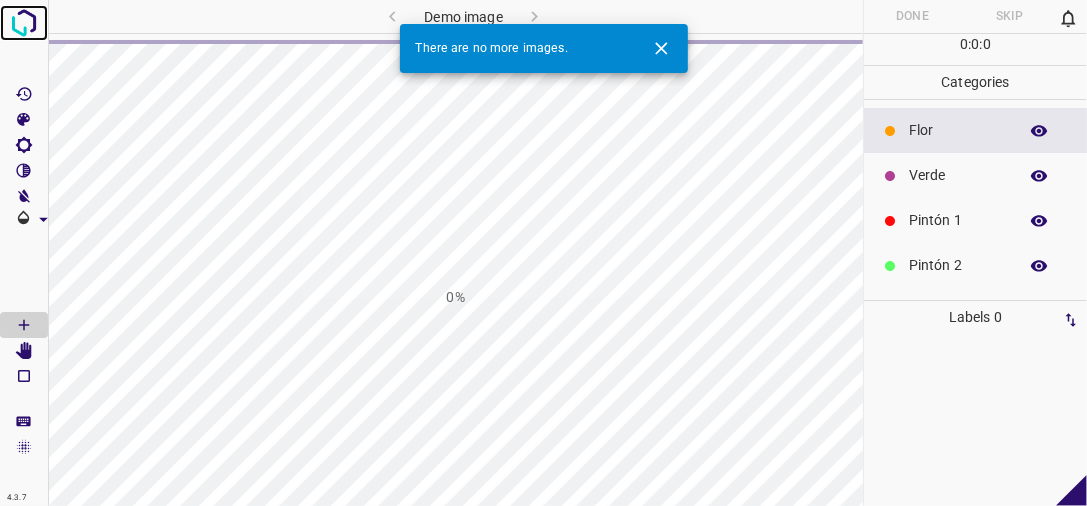 click at bounding box center (24, 23) 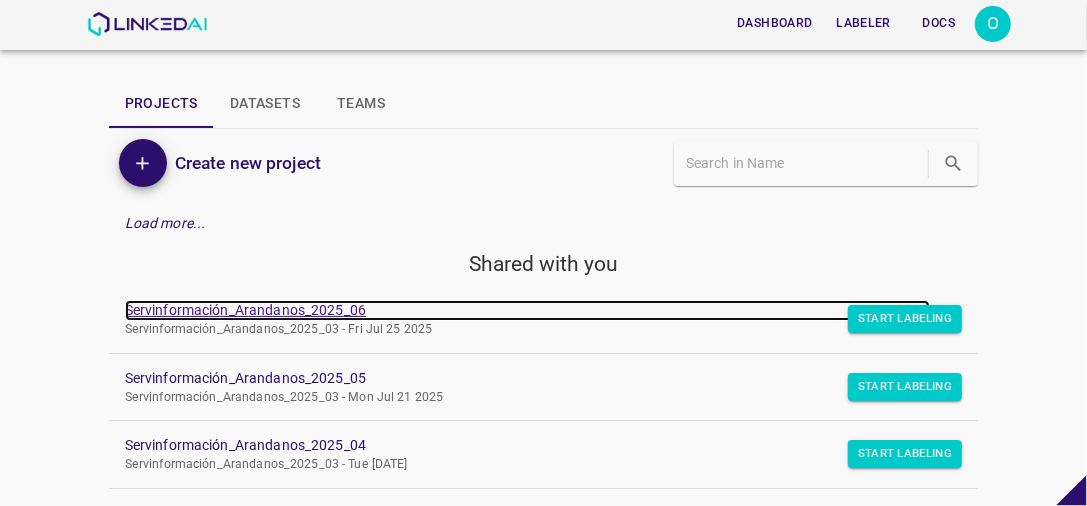 click on "Servinformación_Arandanos_2025_06" at bounding box center (528, 310) 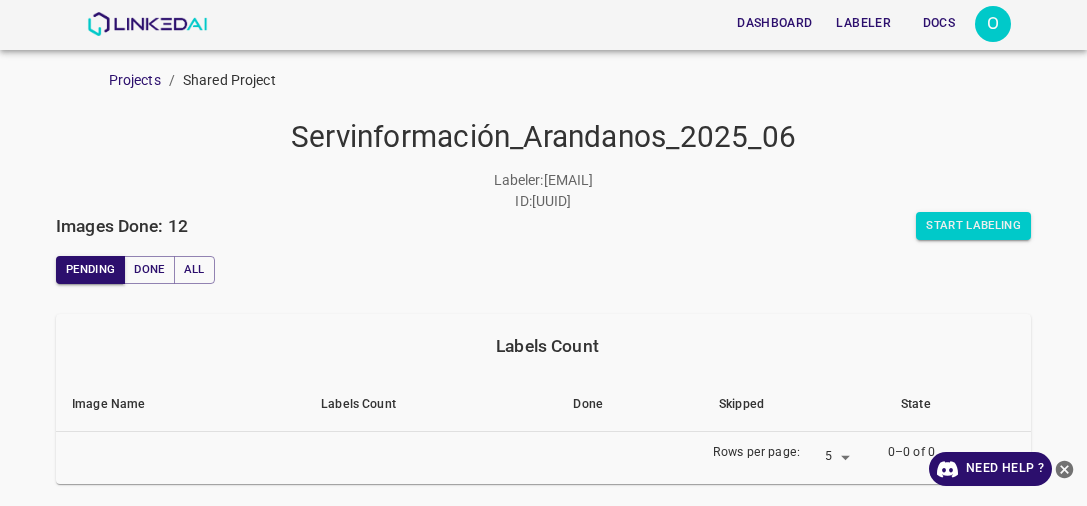 scroll, scrollTop: 0, scrollLeft: 0, axis: both 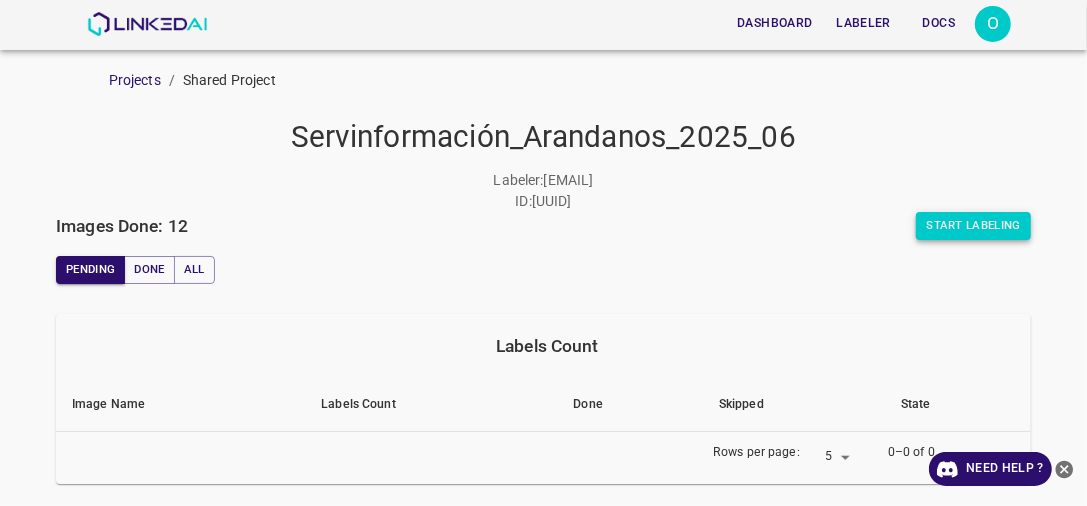 click on "Start Labeling" at bounding box center (973, 226) 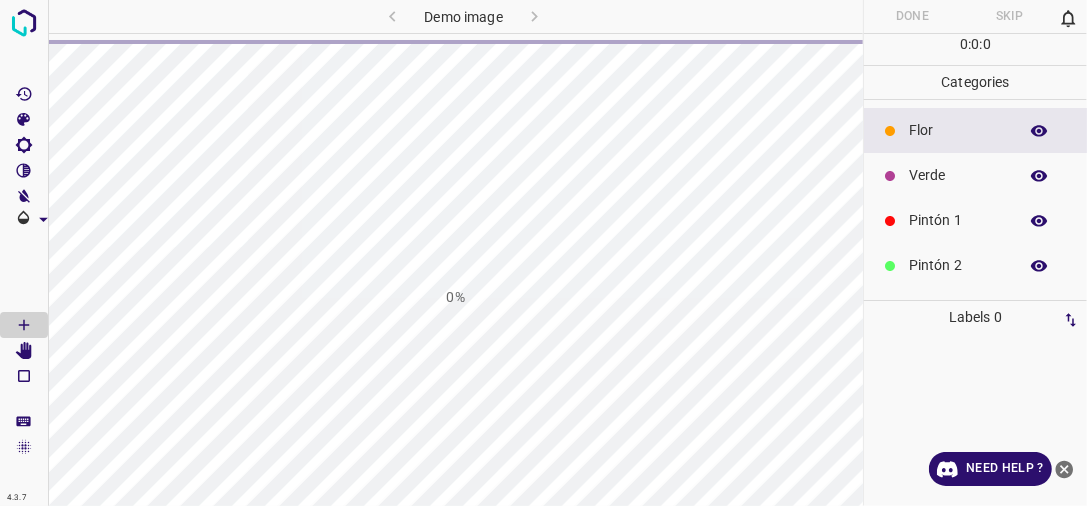 click 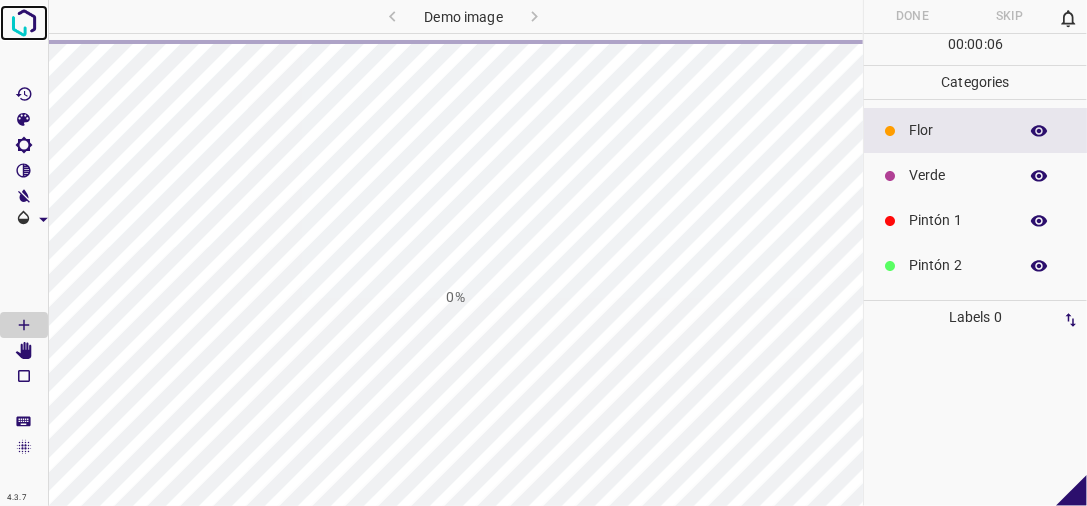 click at bounding box center (24, 23) 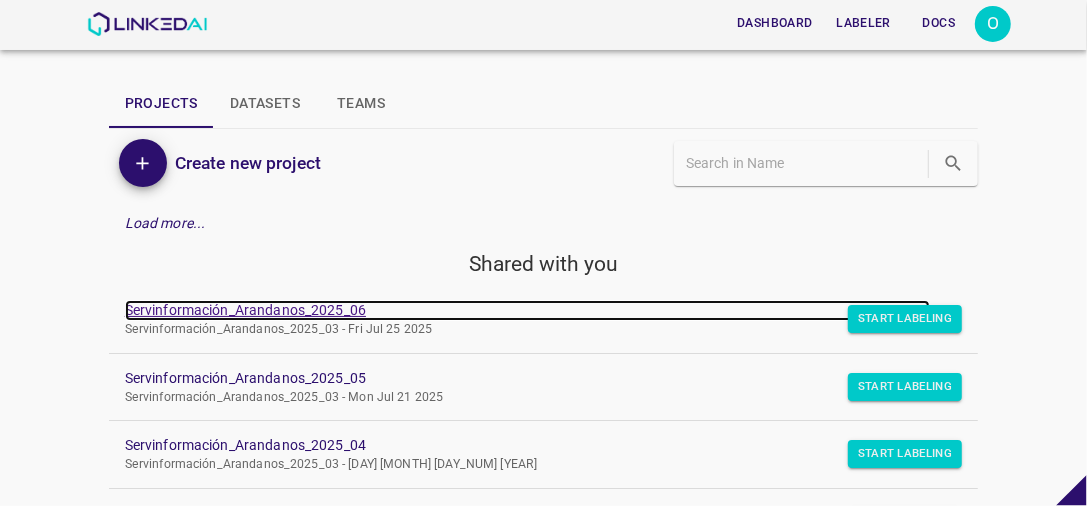 click on "Servinformación_Arandanos_2025_06" at bounding box center (528, 310) 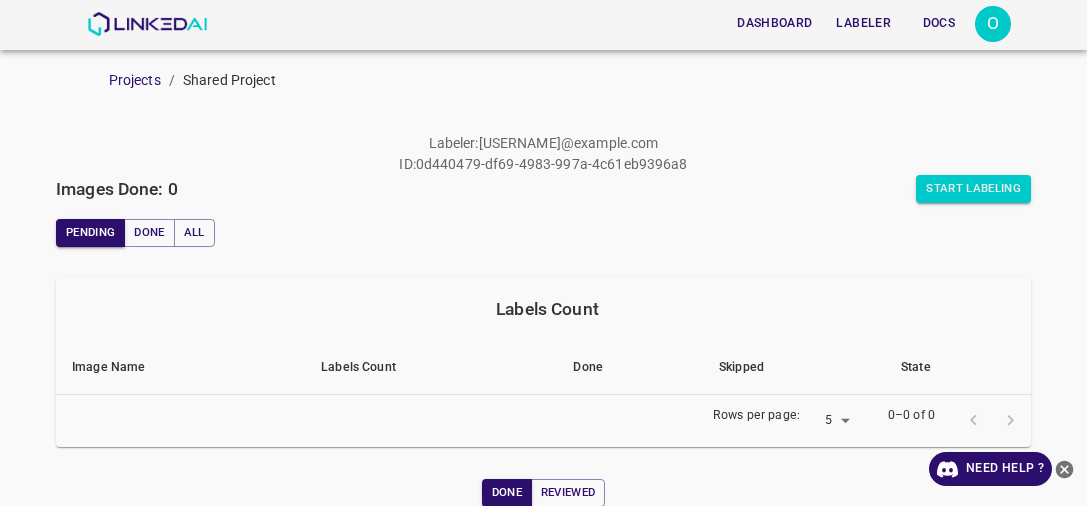 scroll, scrollTop: 0, scrollLeft: 0, axis: both 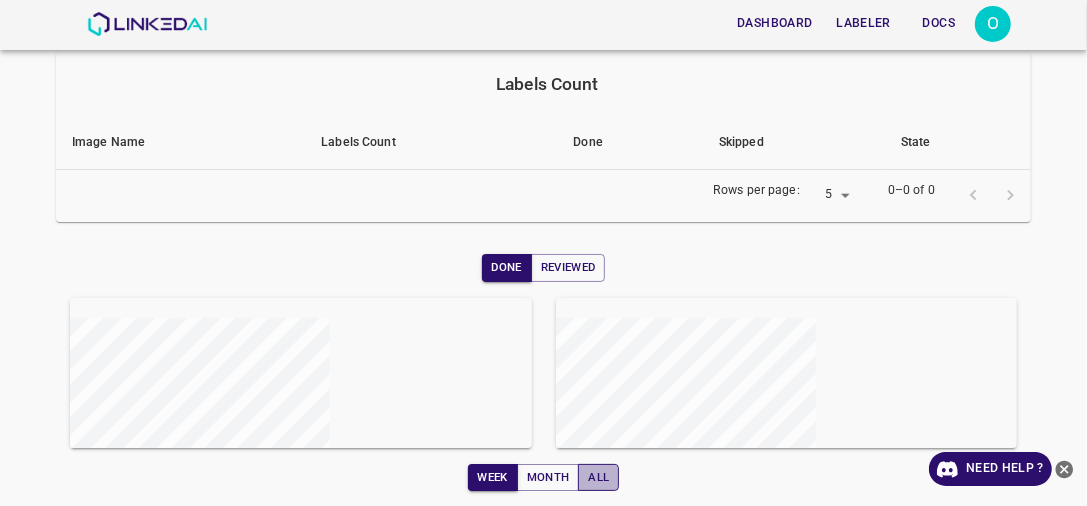click on "All" at bounding box center (598, 478) 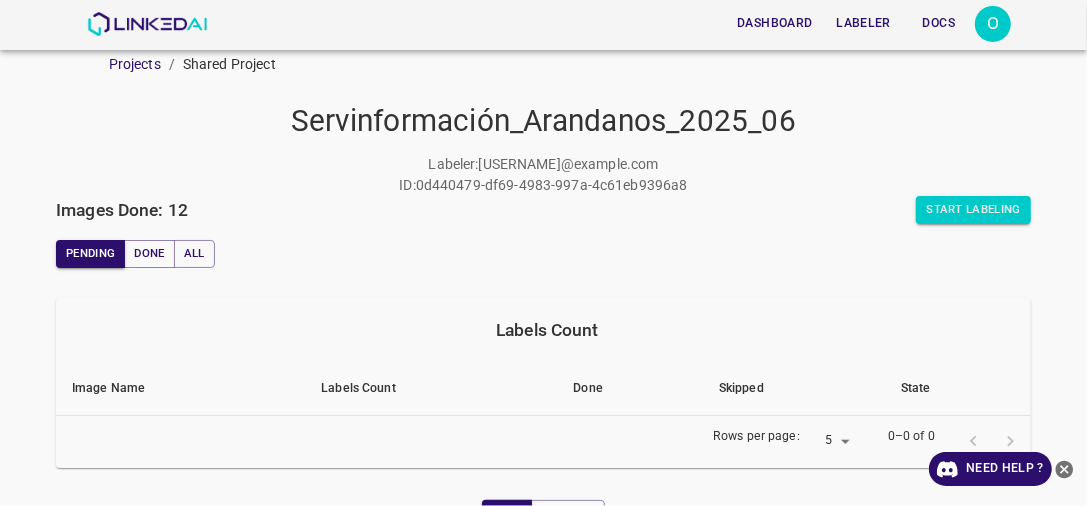 scroll, scrollTop: 0, scrollLeft: 0, axis: both 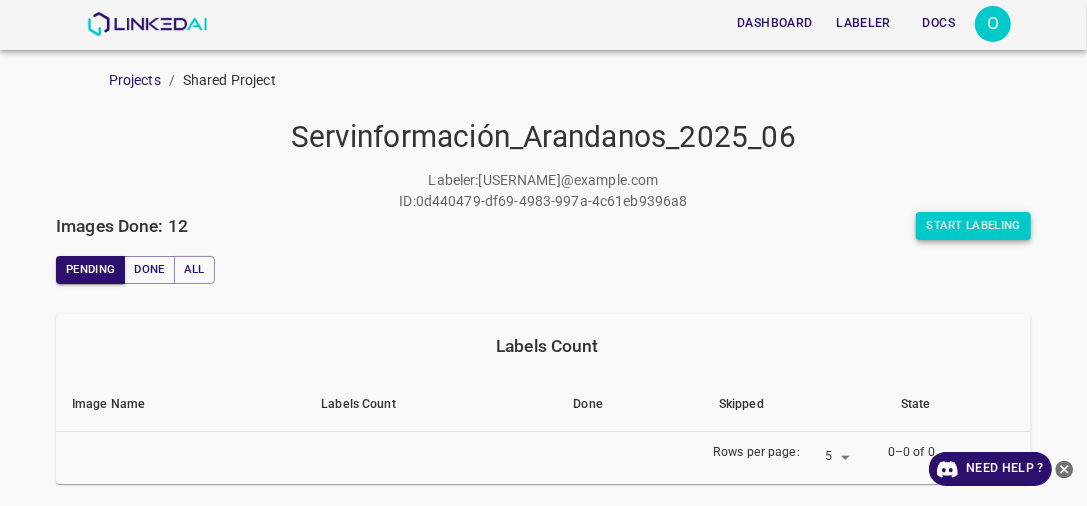 click on "Start Labeling" at bounding box center [973, 226] 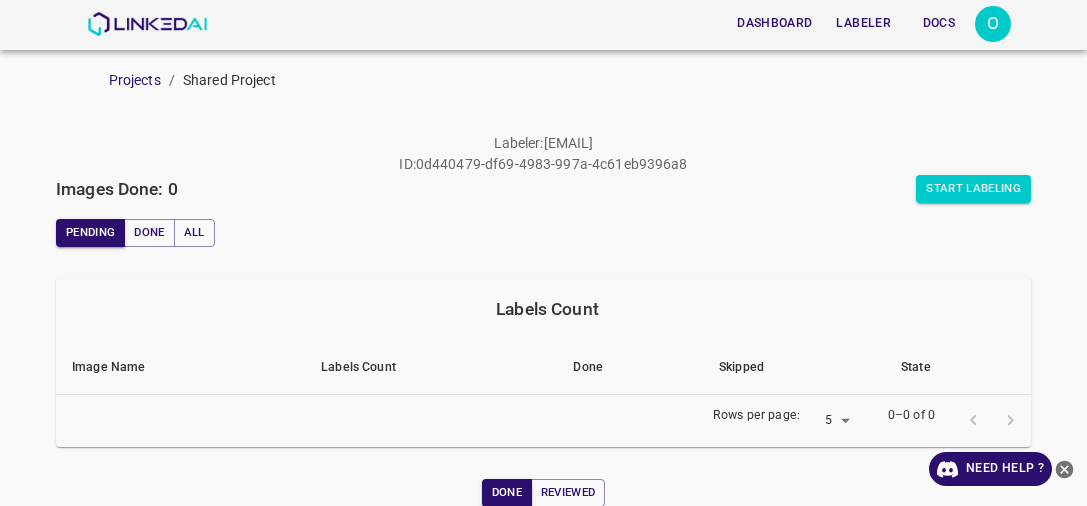 scroll, scrollTop: 0, scrollLeft: 0, axis: both 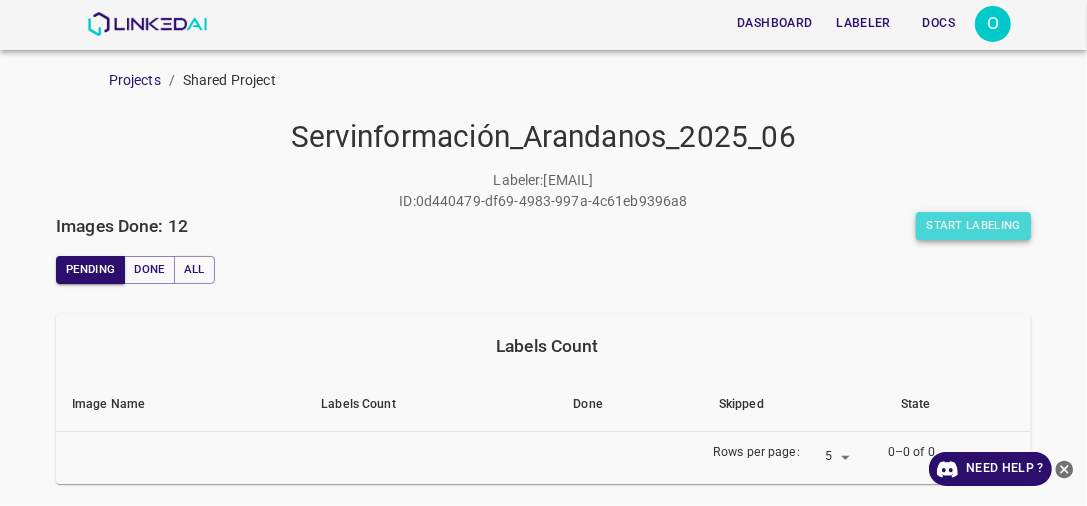 click on "Start Labeling" at bounding box center [973, 226] 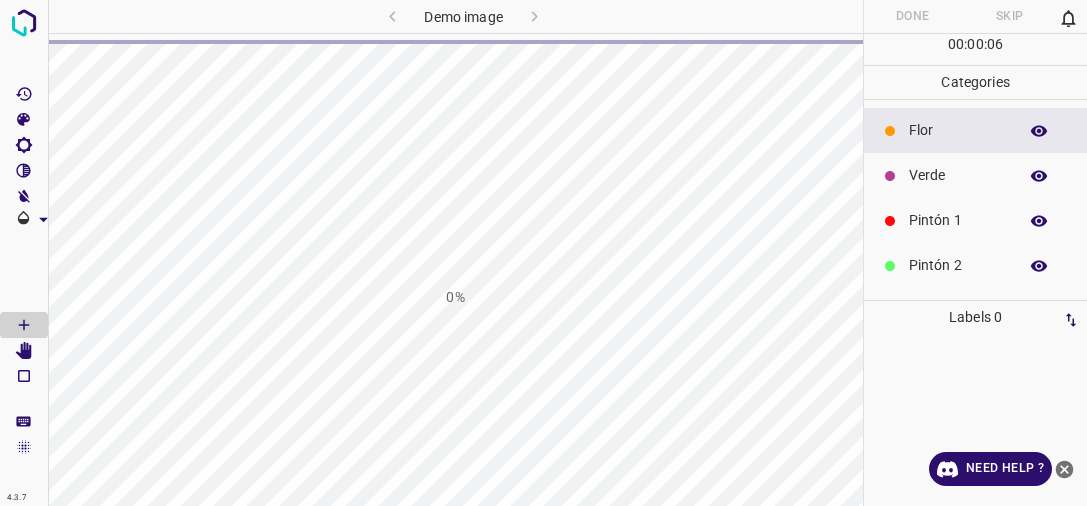 scroll, scrollTop: 0, scrollLeft: 0, axis: both 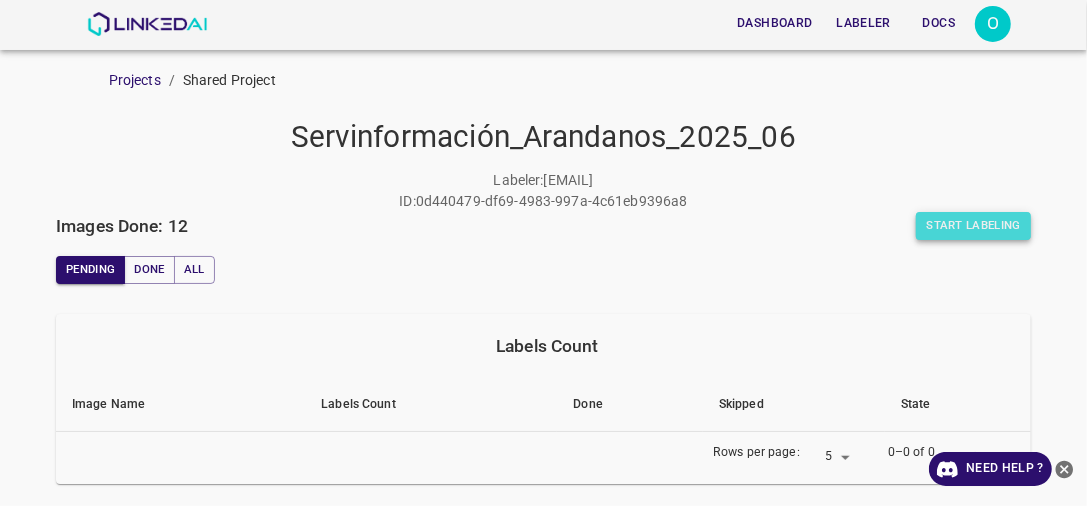 click on "Start Labeling" at bounding box center (973, 226) 